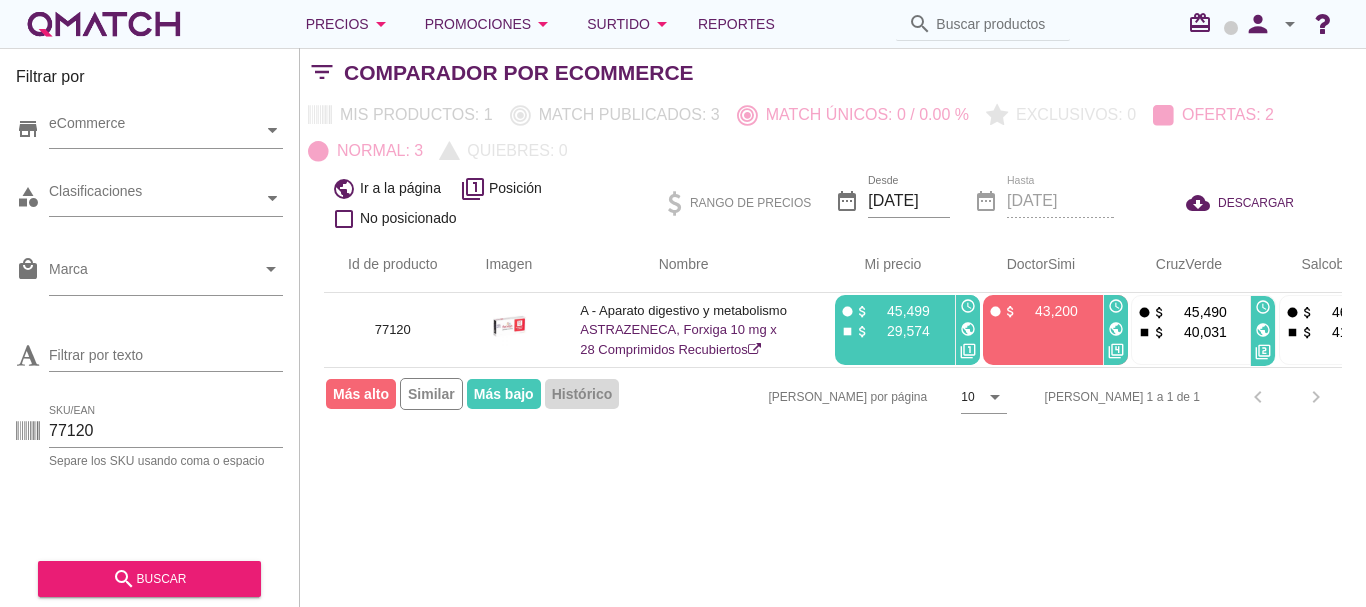 scroll, scrollTop: 0, scrollLeft: 0, axis: both 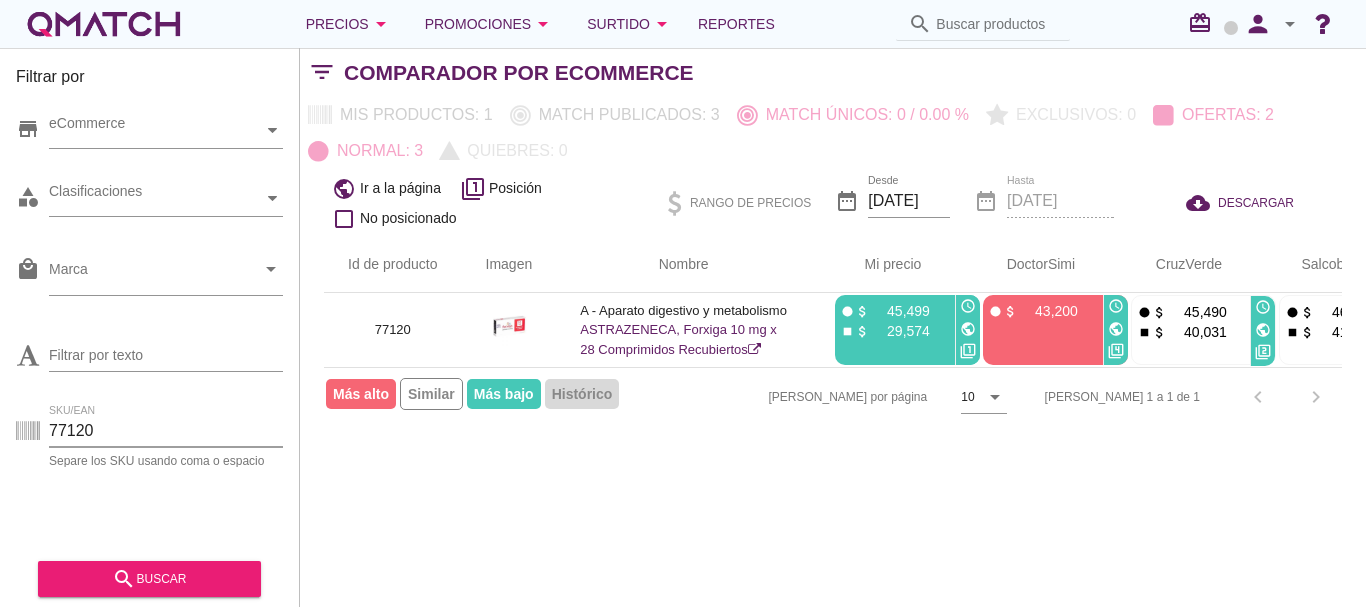 drag, startPoint x: 0, startPoint y: 0, endPoint x: -112, endPoint y: 421, distance: 435.6432 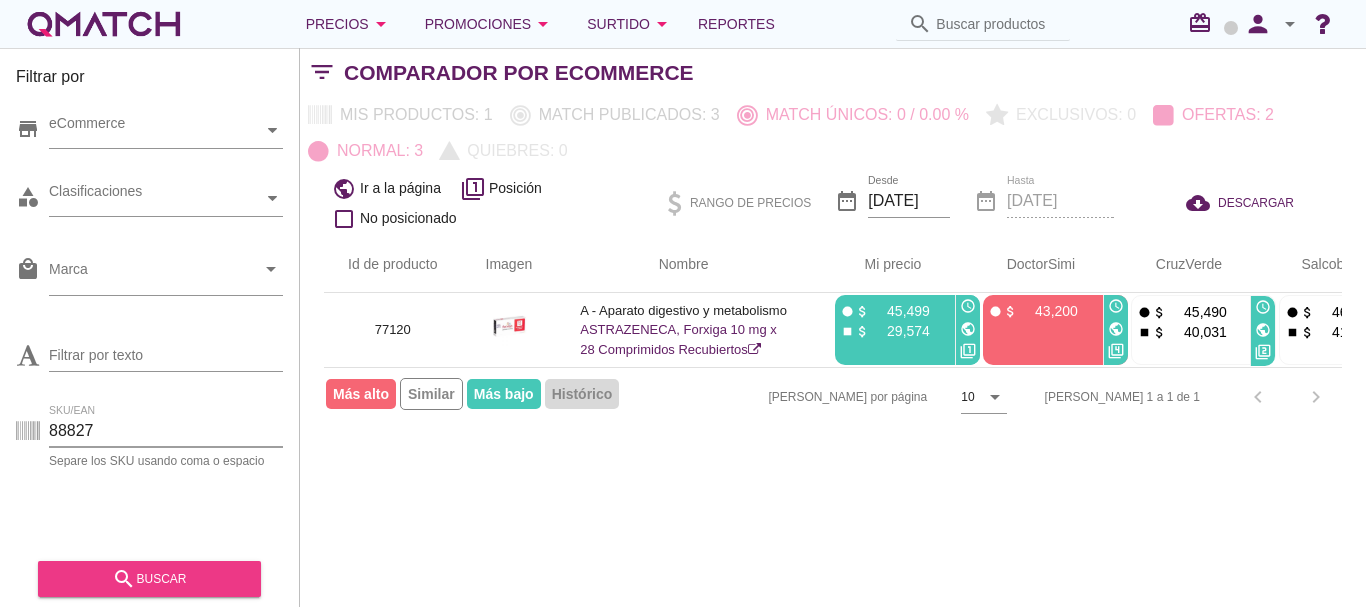 type on "88827" 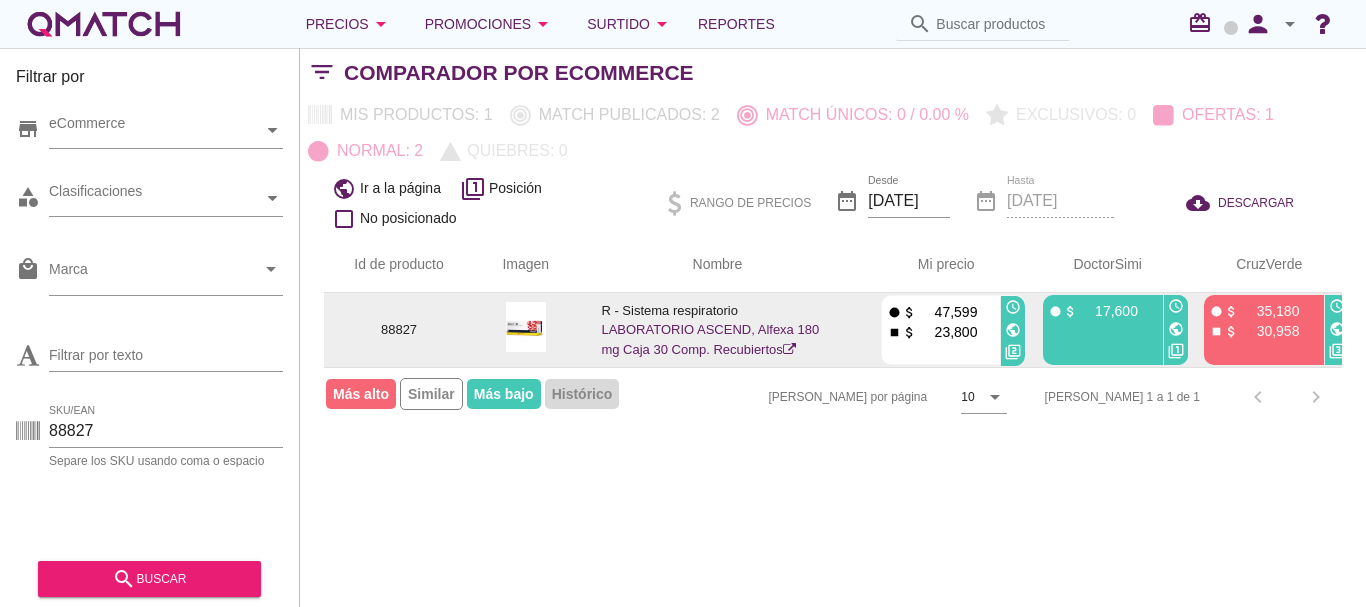 click on "LABORATORIO ASCEND, Alfexa 180 mg Caja 30 Comp. Recubiertos" at bounding box center (710, 339) 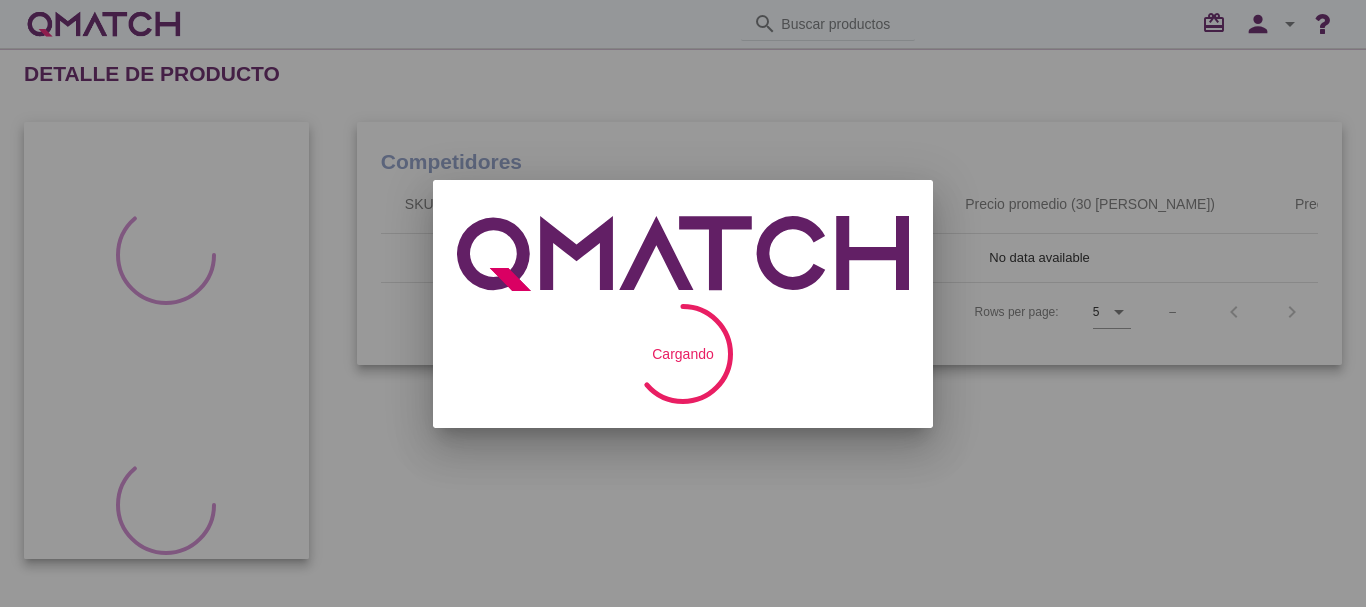 scroll, scrollTop: 0, scrollLeft: 0, axis: both 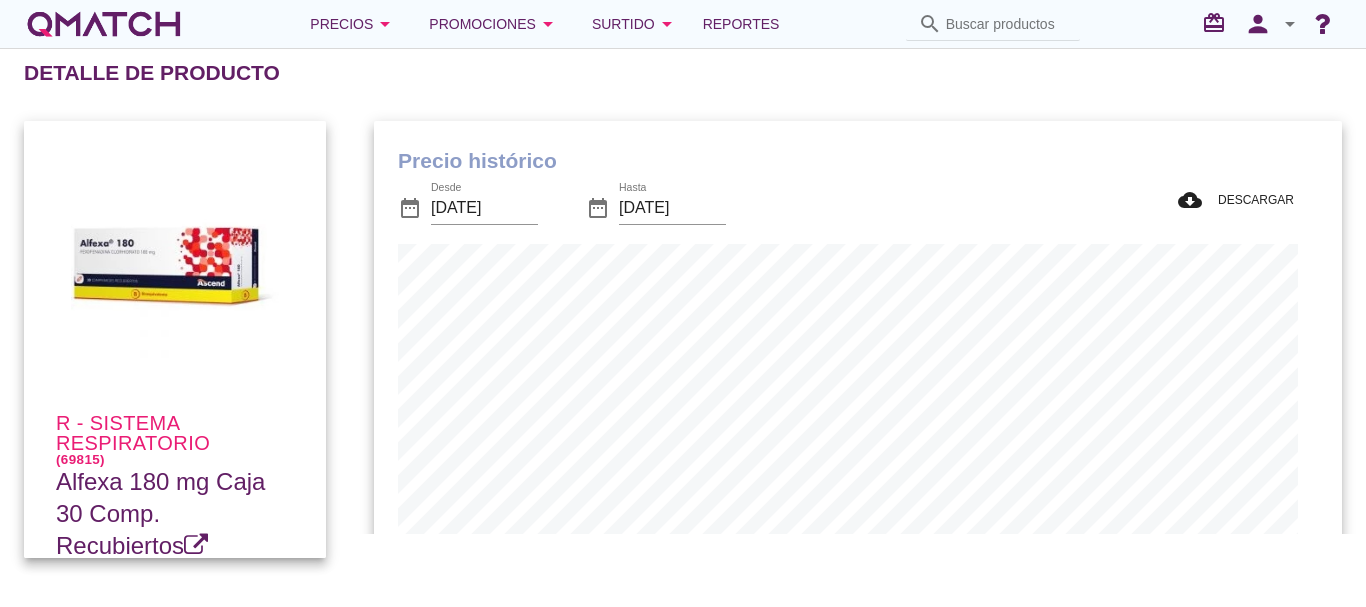 click on "Precio histórico date_range Desde [DATE] date_range Hasta [DATE] cloud_download DESCARGAR CruzVerde FarmaciasAhumada DoctorSimi lens Normal stop Oferta star Precio exclusivo ▲ Quiebre" at bounding box center (858, 449) 